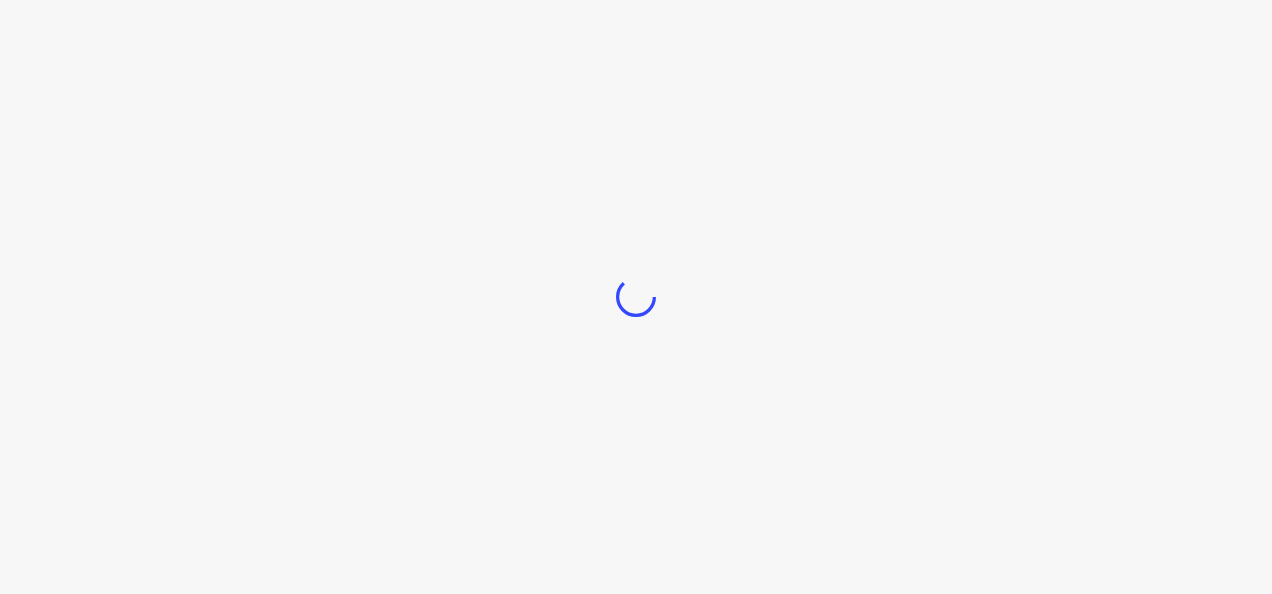 scroll, scrollTop: 0, scrollLeft: 0, axis: both 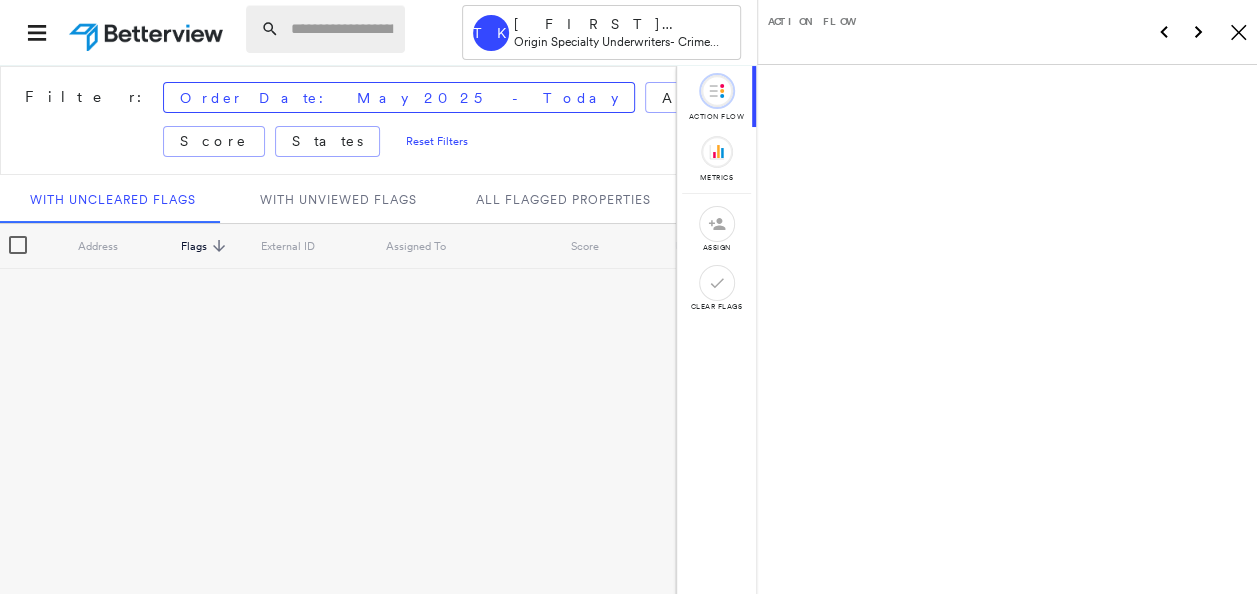 click at bounding box center (342, 29) 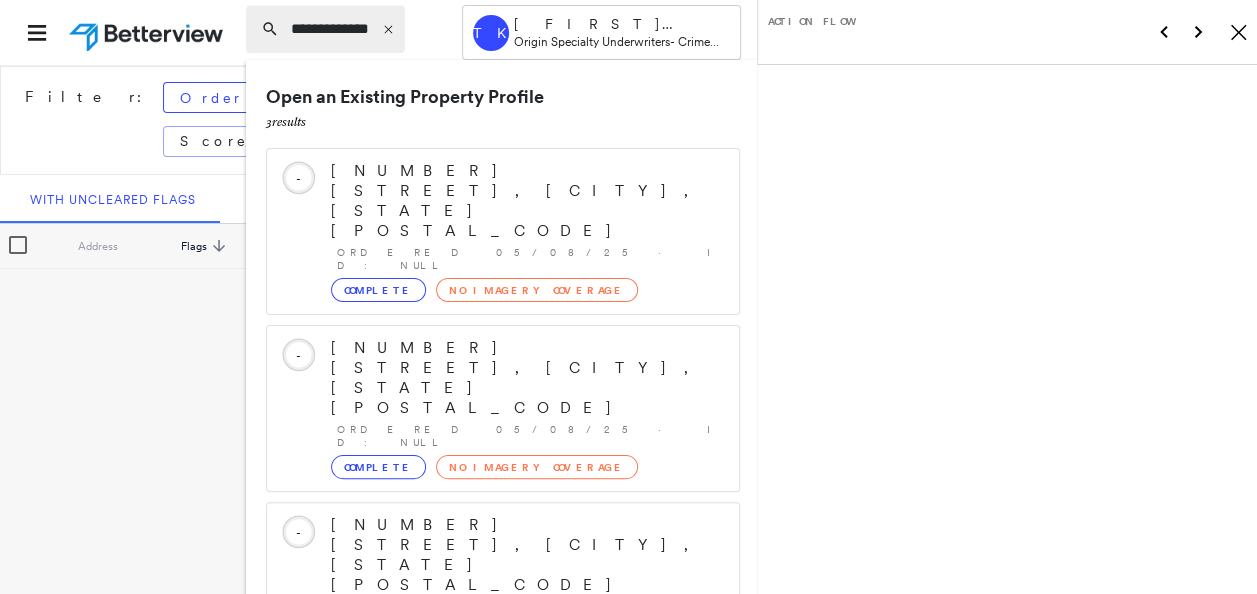 scroll, scrollTop: 0, scrollLeft: 5, axis: horizontal 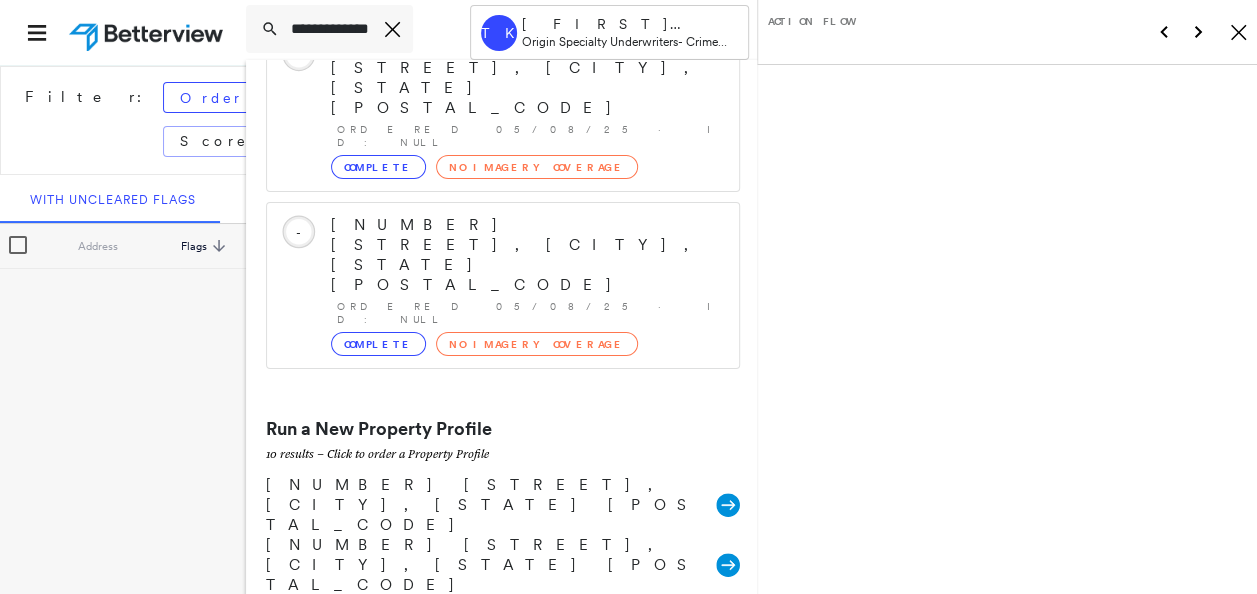 type on "**********" 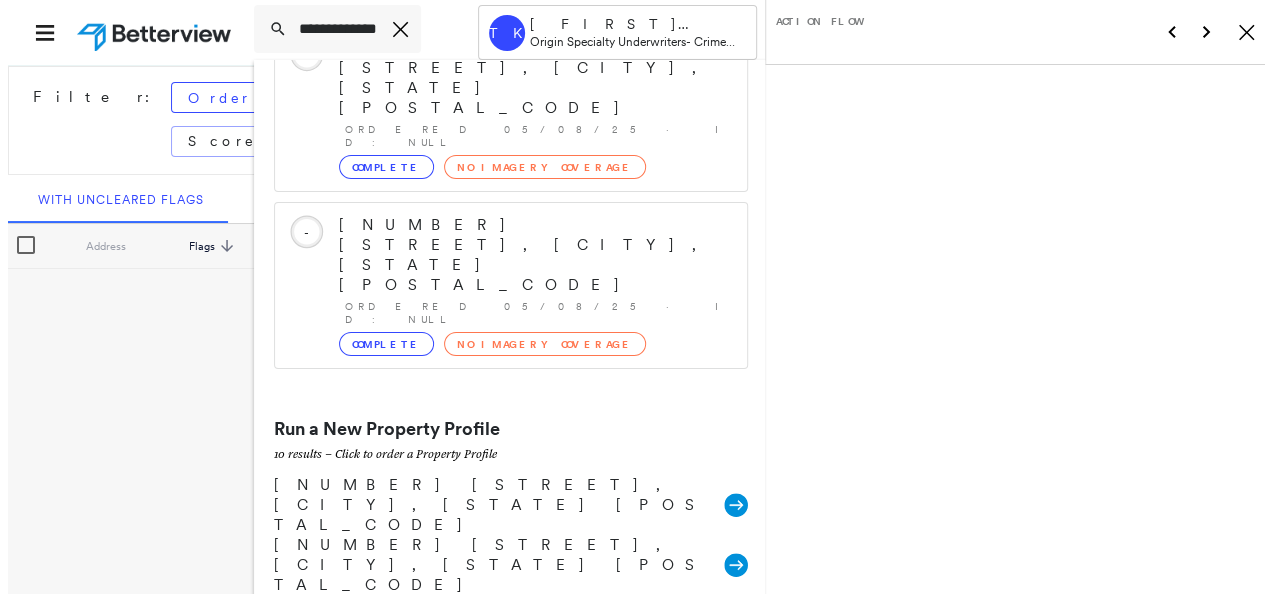 scroll, scrollTop: 0, scrollLeft: 0, axis: both 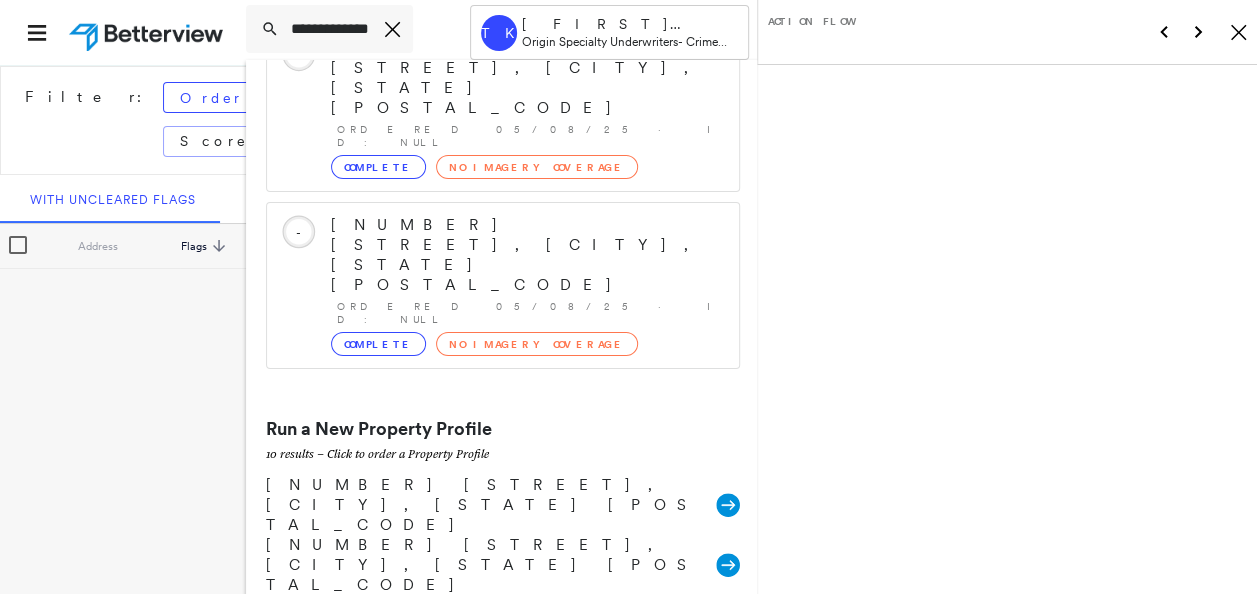 click 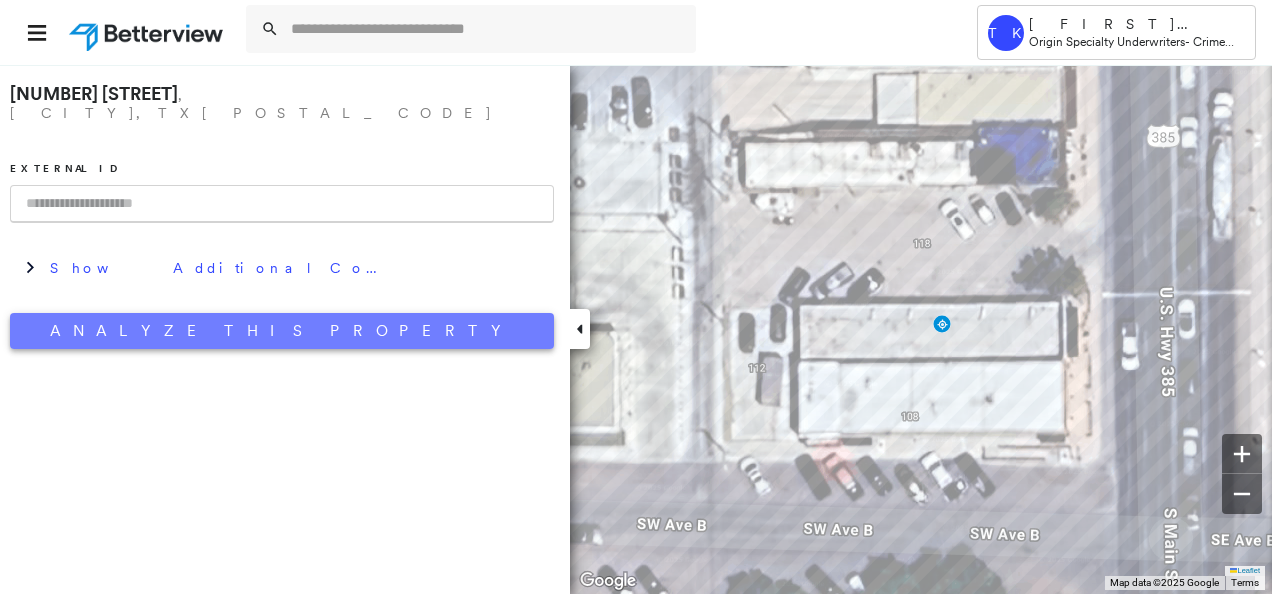 click on "Analyze This Property" at bounding box center [282, 331] 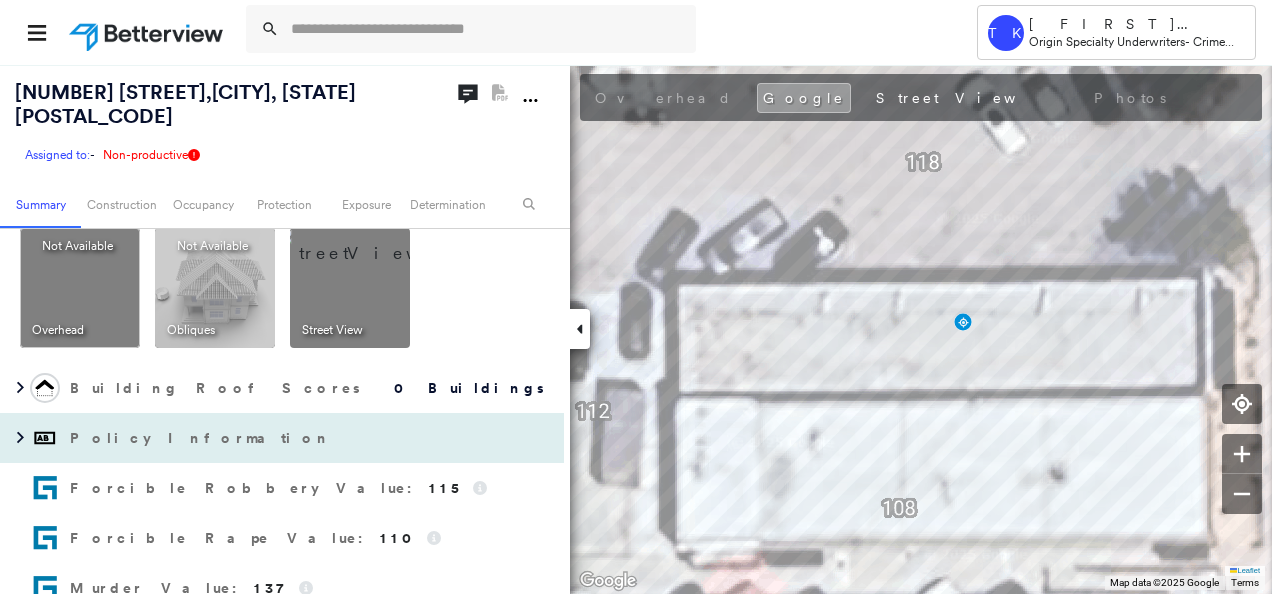 scroll, scrollTop: 0, scrollLeft: 0, axis: both 